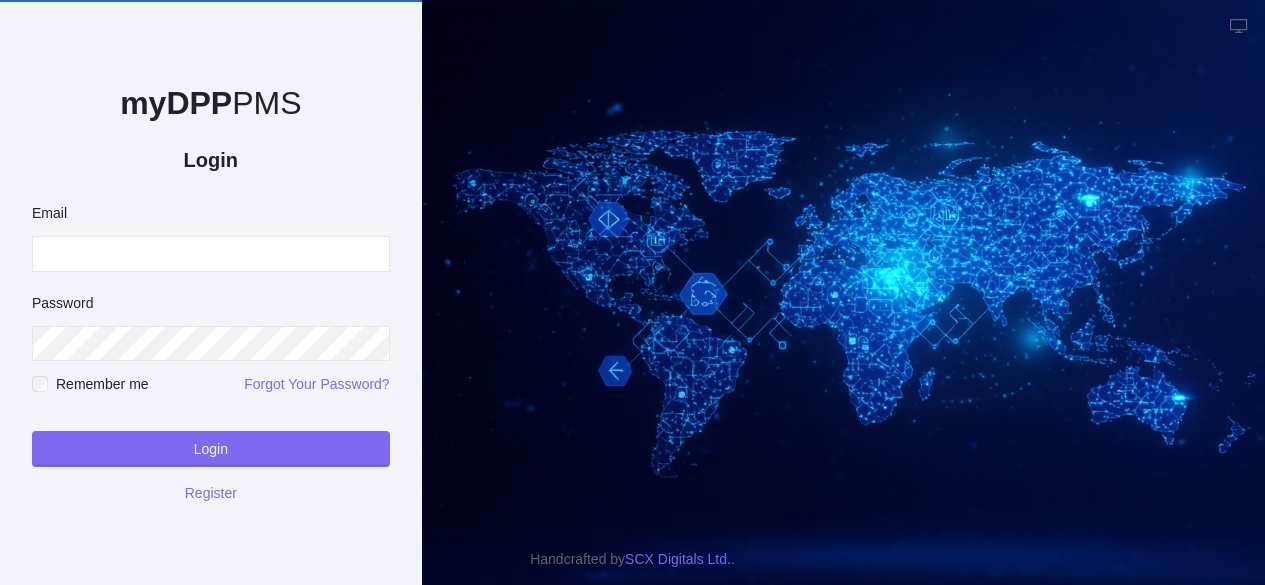 scroll, scrollTop: 0, scrollLeft: 0, axis: both 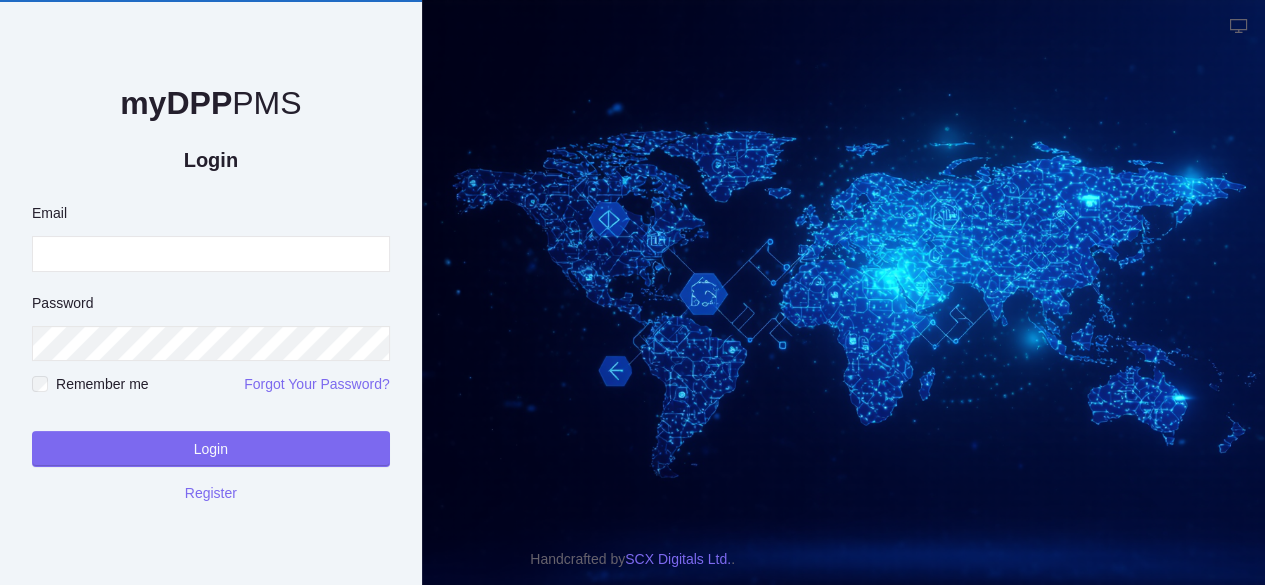 drag, startPoint x: 0, startPoint y: 0, endPoint x: 147, endPoint y: 251, distance: 290.878 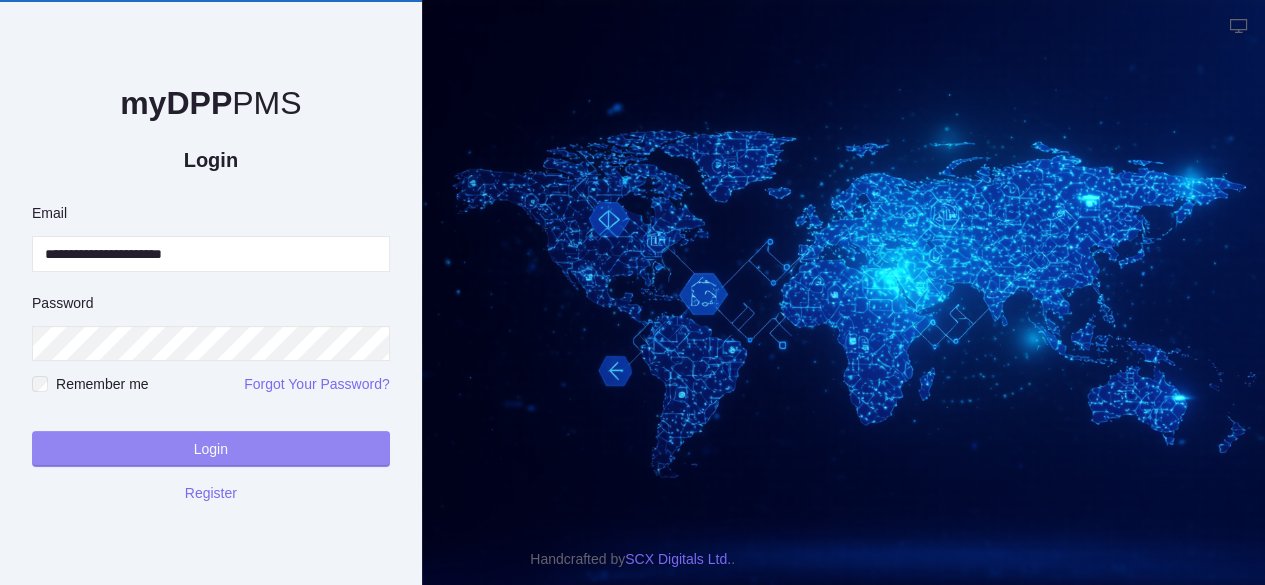 click on "Login" at bounding box center (211, 449) 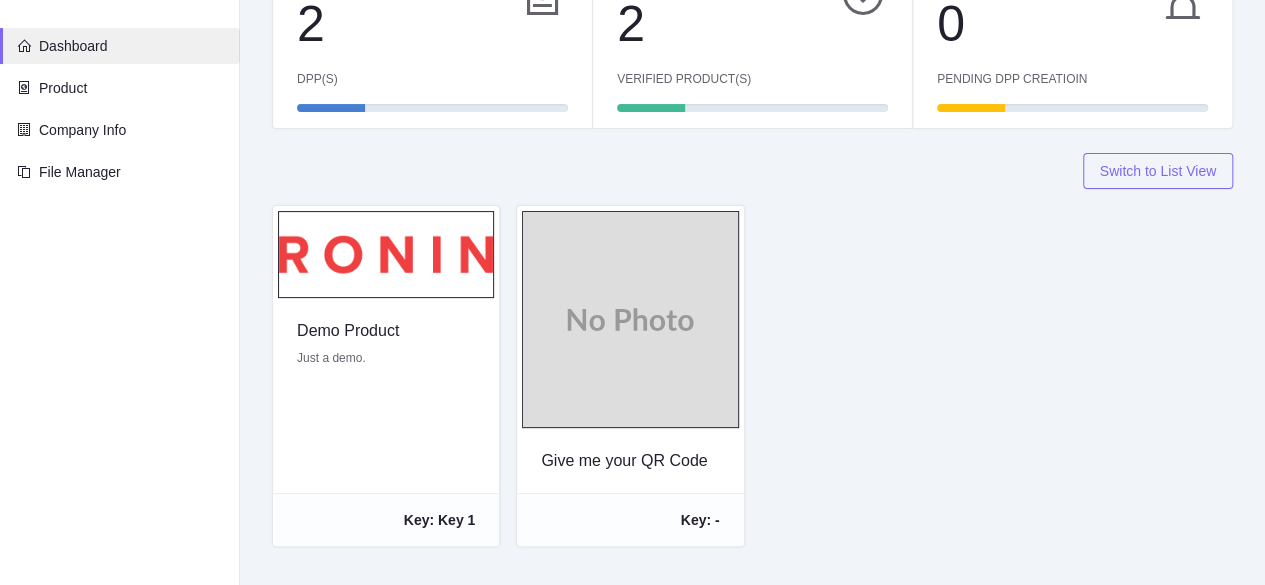 scroll, scrollTop: 216, scrollLeft: 0, axis: vertical 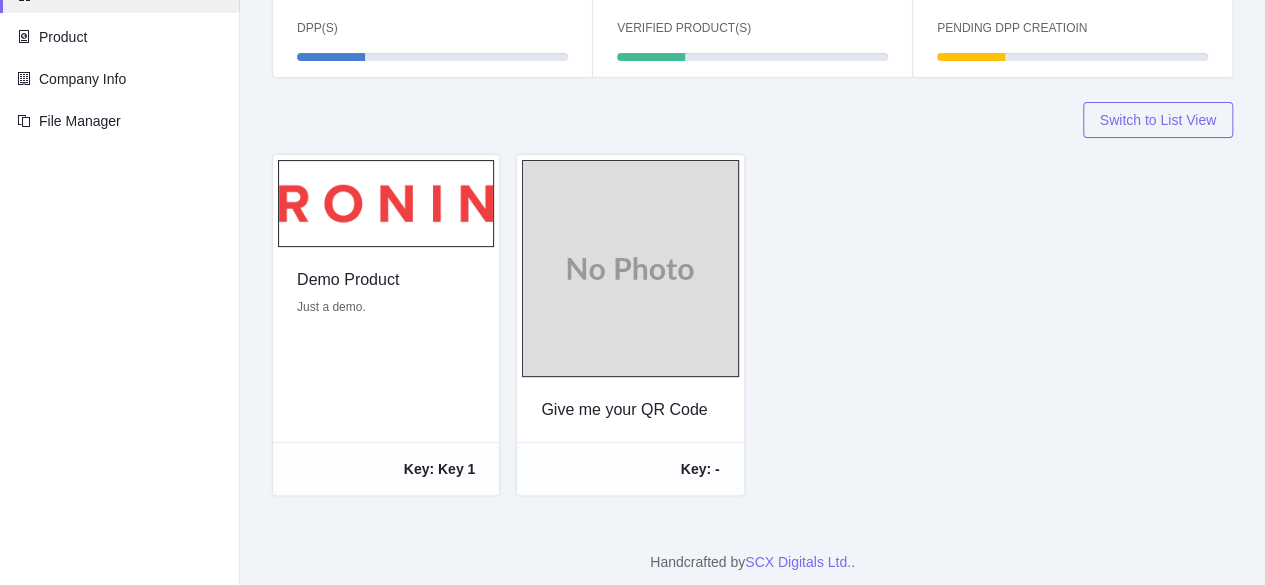 click on "Switch to List View" at bounding box center (1158, 120) 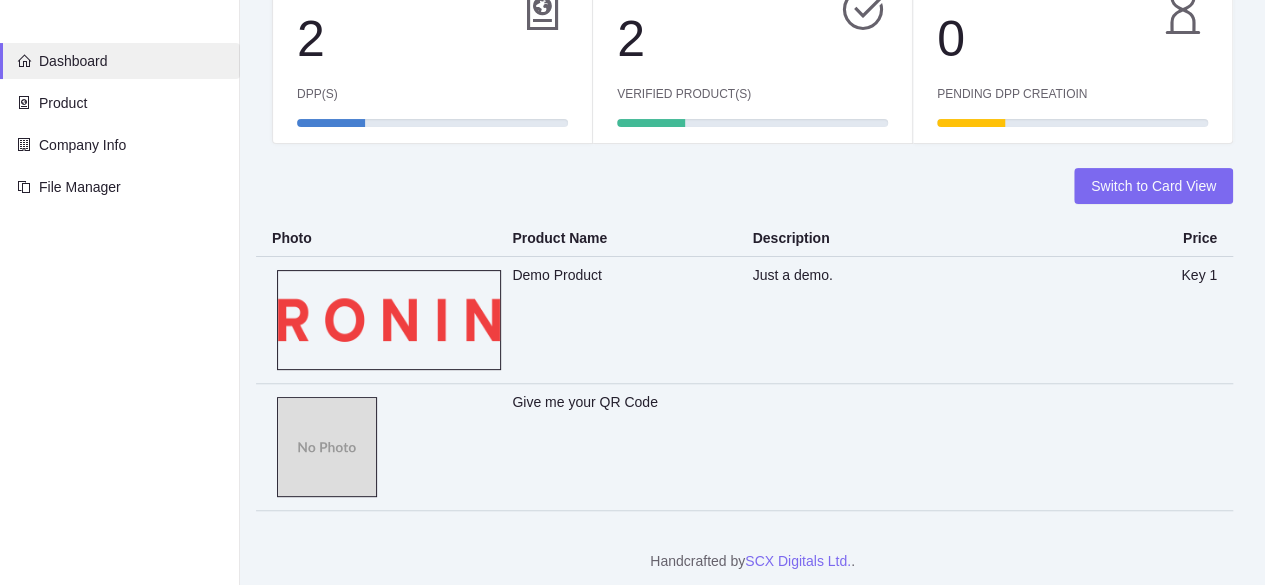 click on "Switch to Card View" at bounding box center (1153, 186) 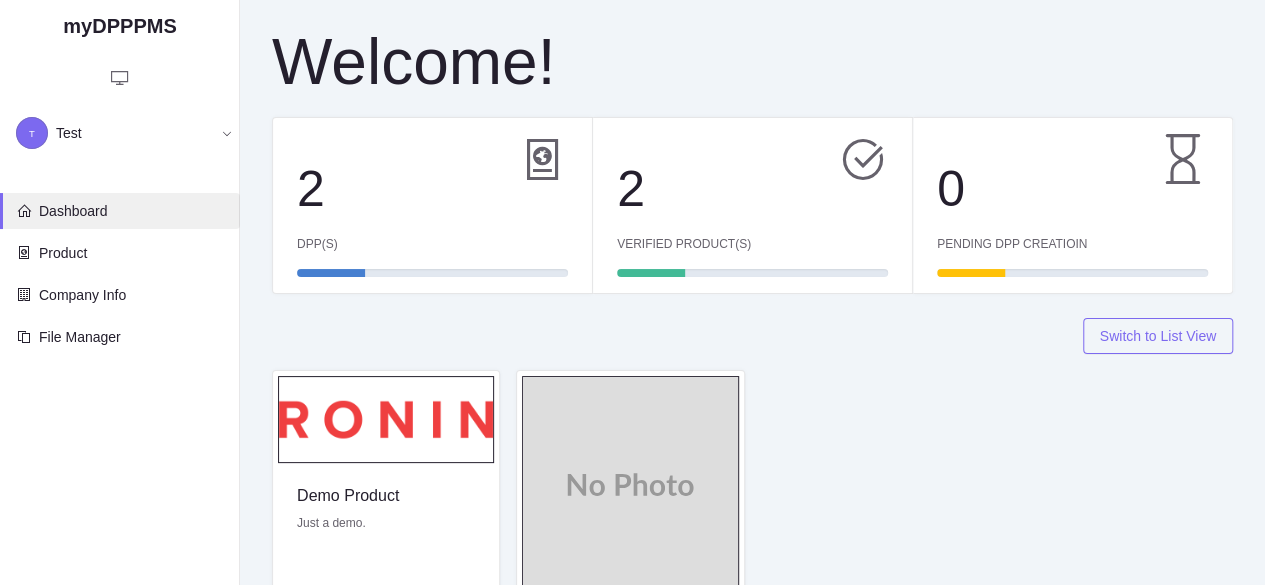 scroll, scrollTop: 0, scrollLeft: 0, axis: both 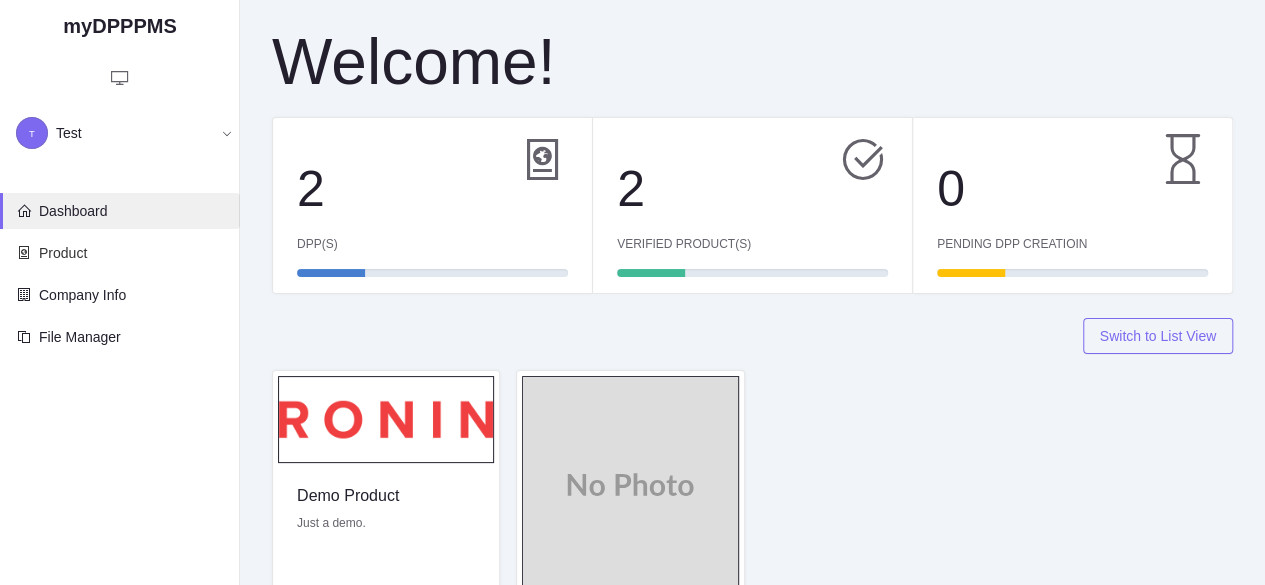 click on "Product" at bounding box center (63, 253) 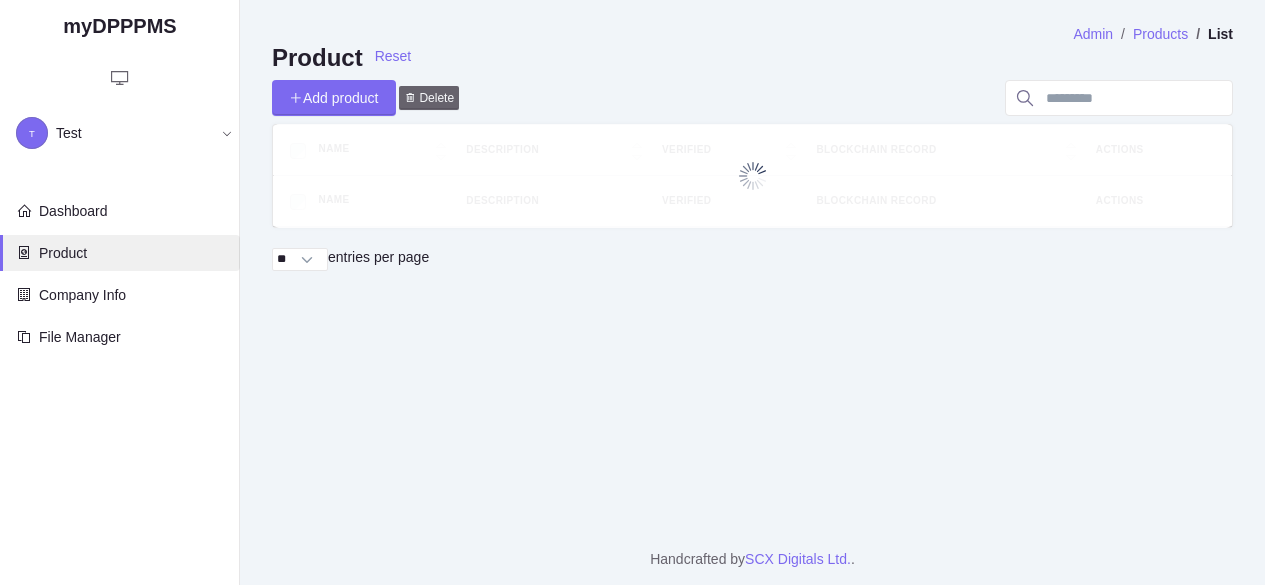 scroll, scrollTop: 0, scrollLeft: 0, axis: both 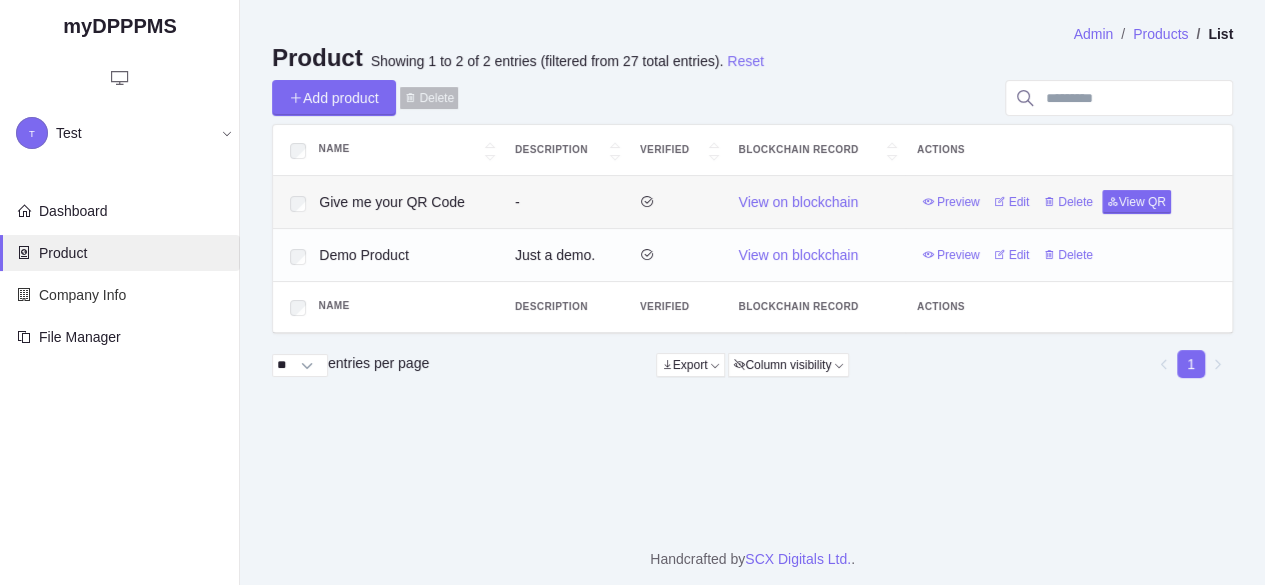 click on "Company Info" at bounding box center [82, 295] 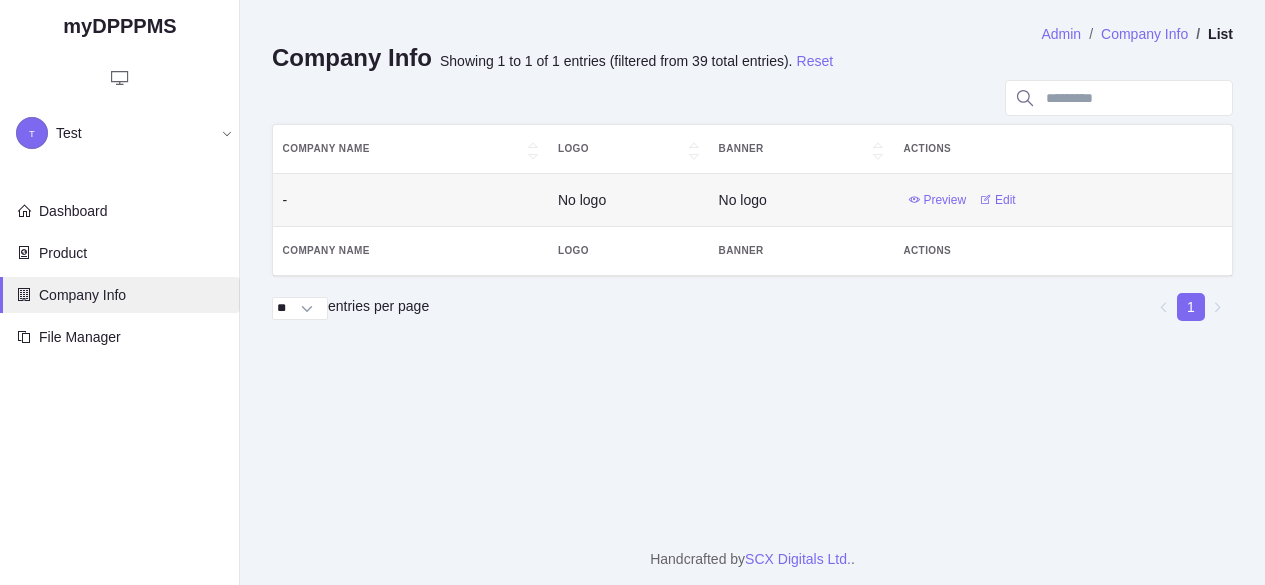 scroll, scrollTop: 0, scrollLeft: 0, axis: both 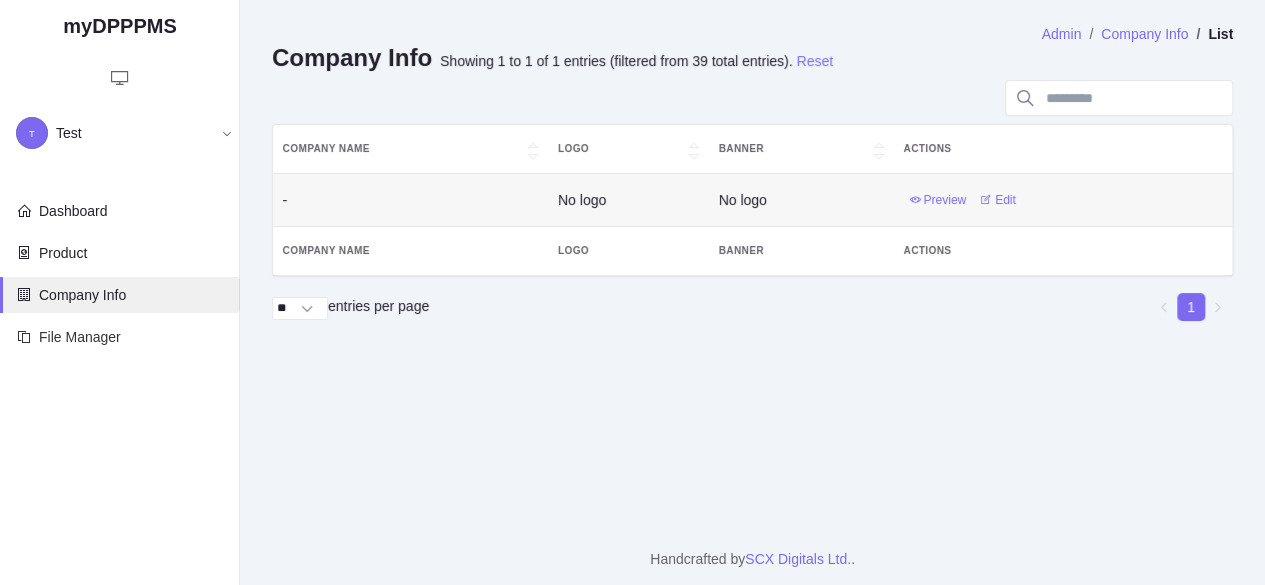 click on "File Manager" at bounding box center [120, 337] 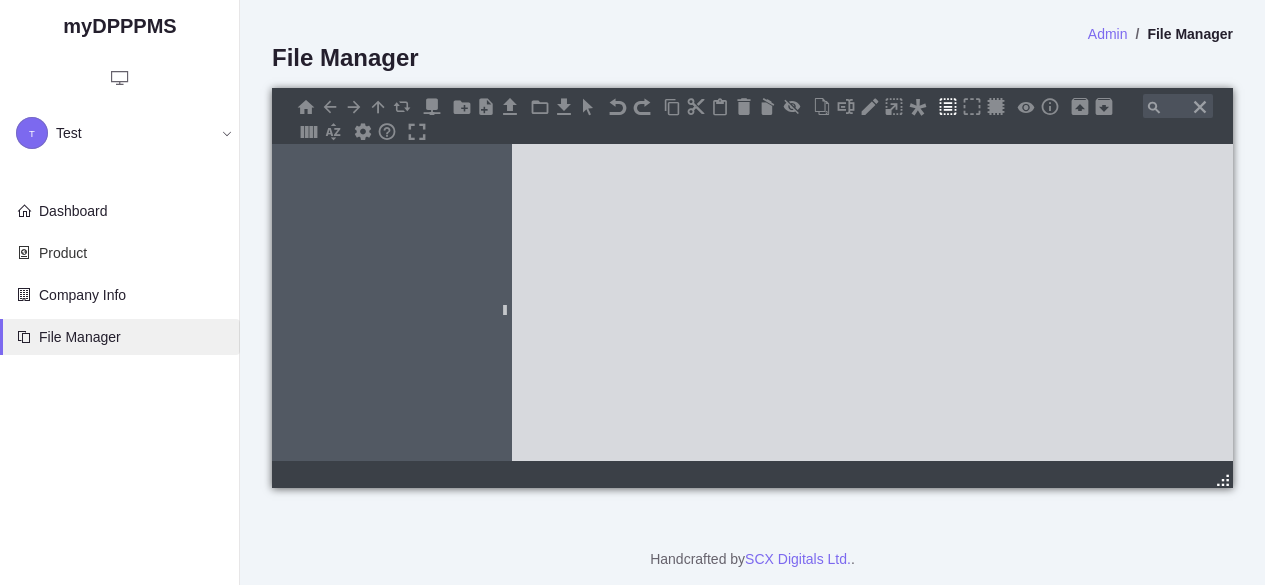 scroll, scrollTop: 0, scrollLeft: 0, axis: both 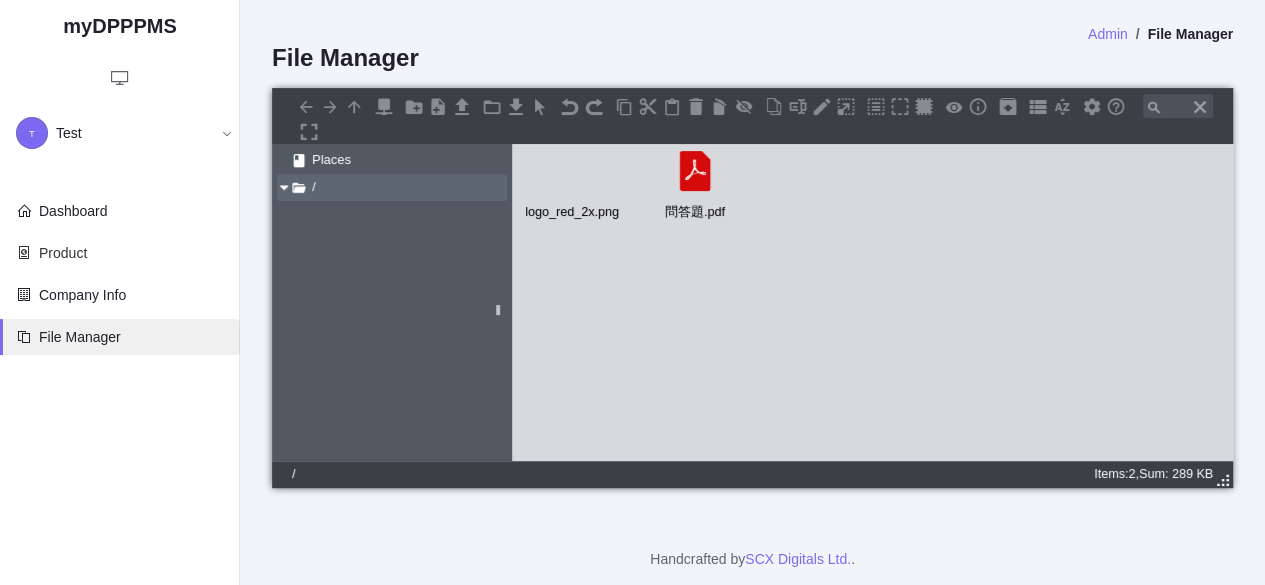 click on "Product" at bounding box center (120, 253) 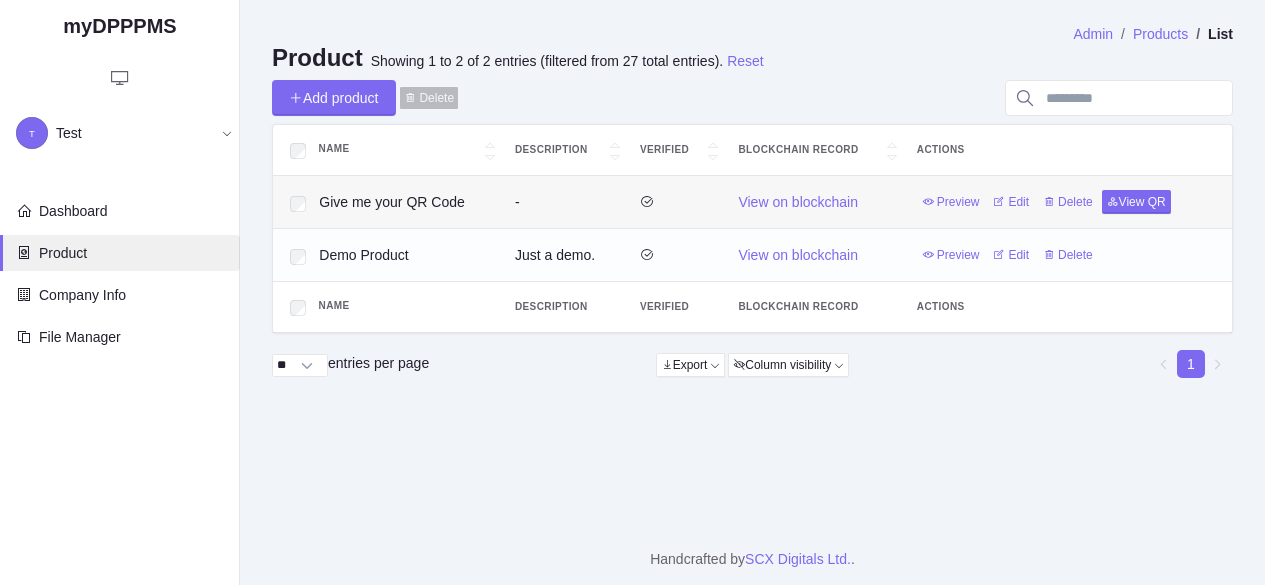 scroll, scrollTop: 0, scrollLeft: 0, axis: both 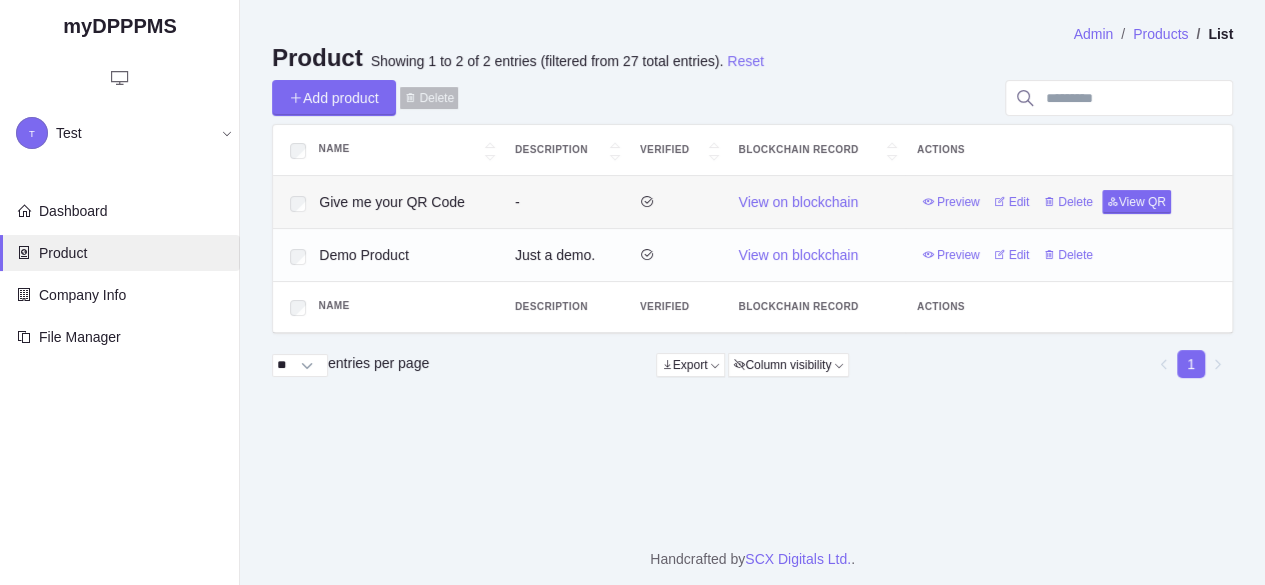 click on "Showing 1 to 2 of 2 entries (filtered from 27 total entries)." at bounding box center [547, 61] 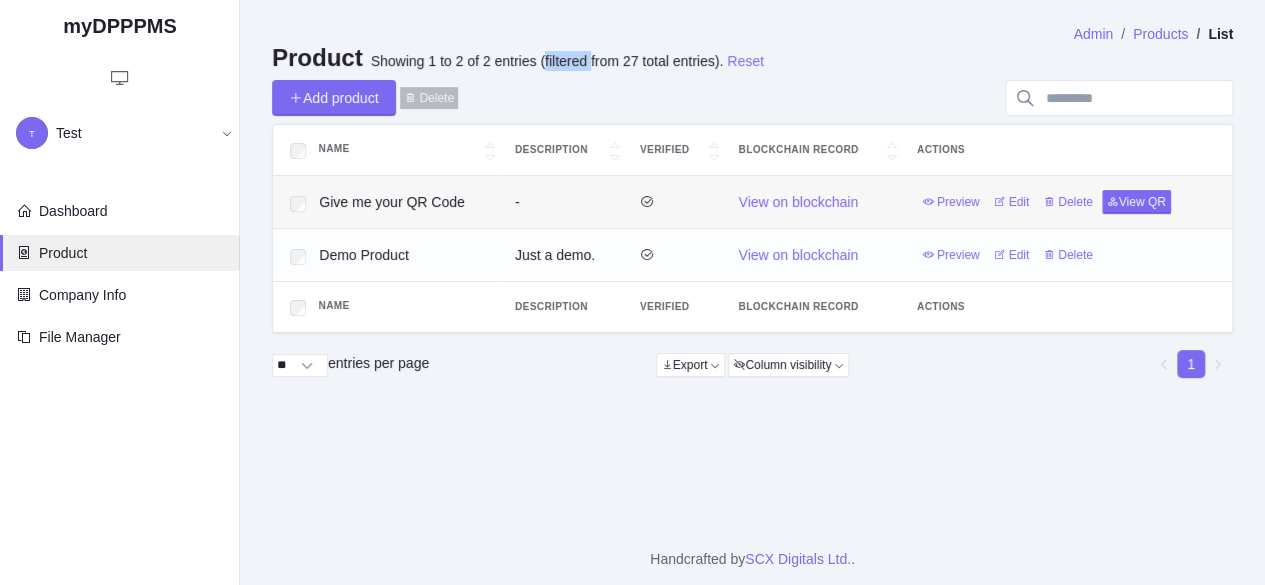 click on "Showing 1 to 2 of 2 entries (filtered from 27 total entries)." at bounding box center (547, 61) 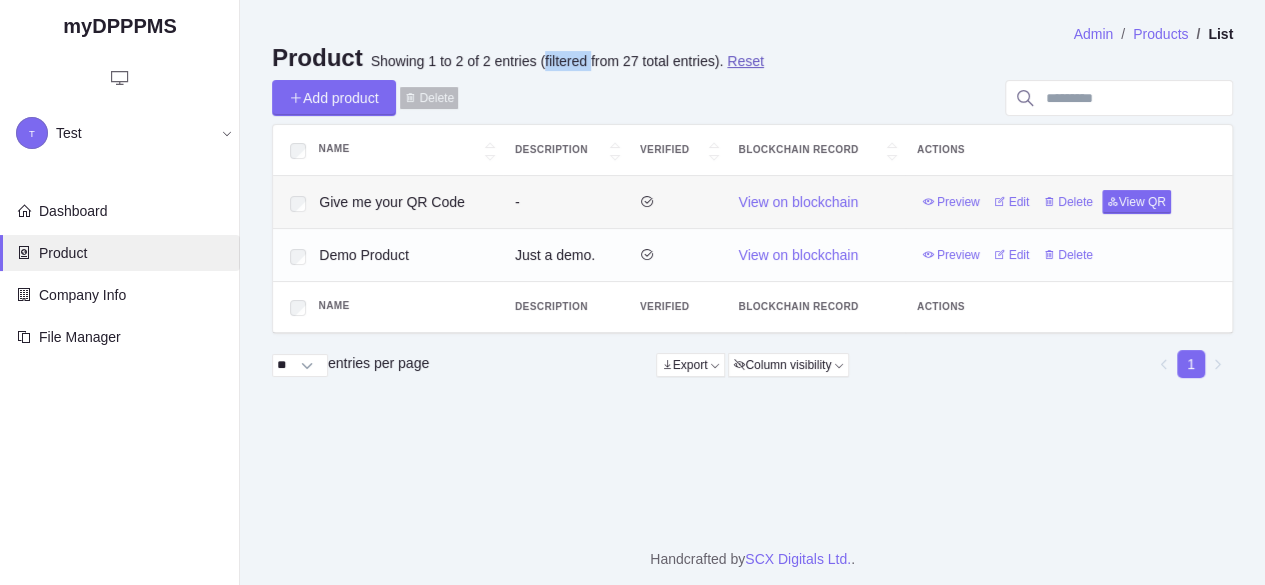 click on "Reset" at bounding box center [745, 61] 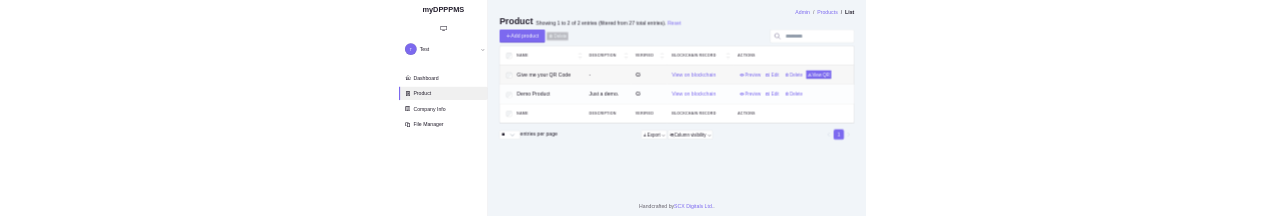 scroll, scrollTop: 0, scrollLeft: 0, axis: both 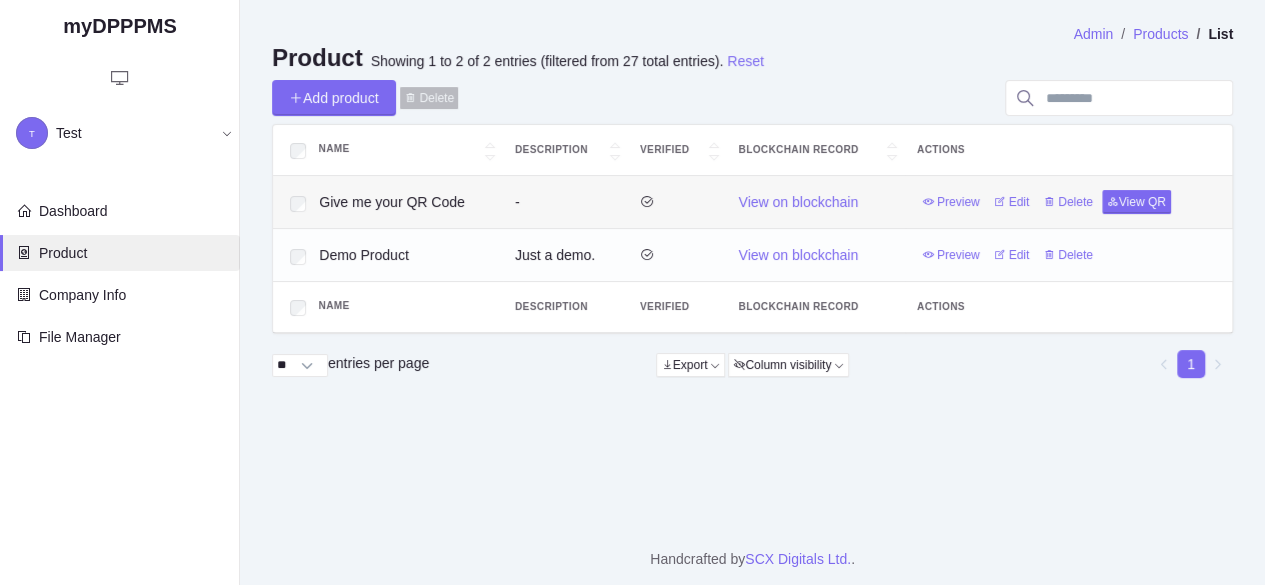click on "Showing 1 to 2 of 2 entries (filtered from 27 total entries)." at bounding box center [547, 61] 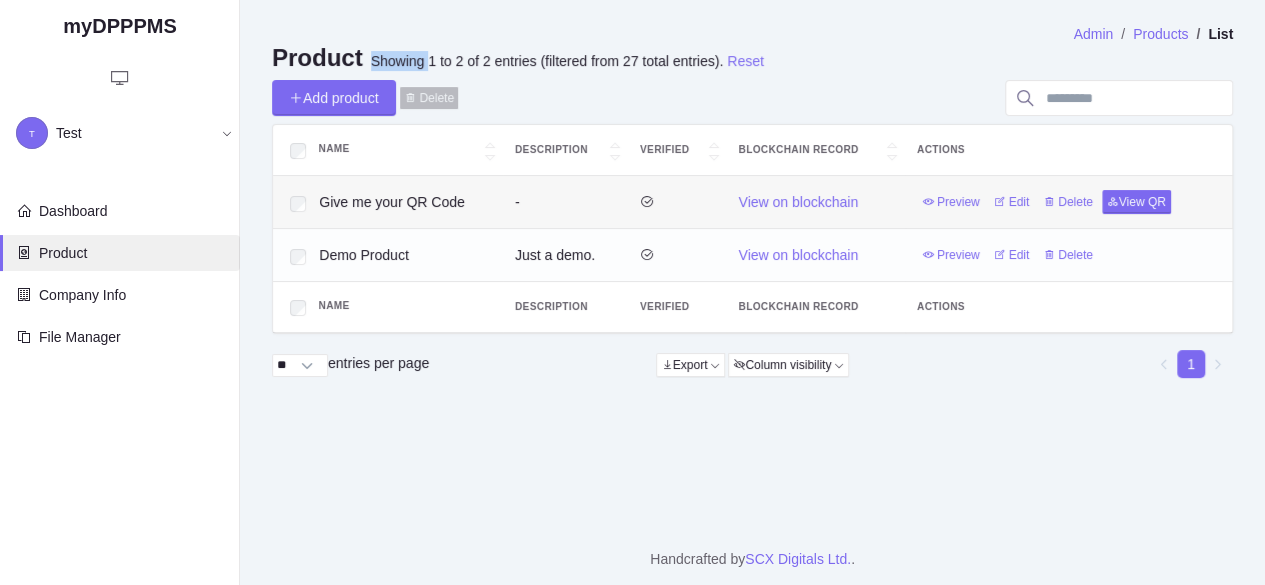 click on "Showing 1 to 2 of 2 entries (filtered from 27 total entries)." at bounding box center (547, 61) 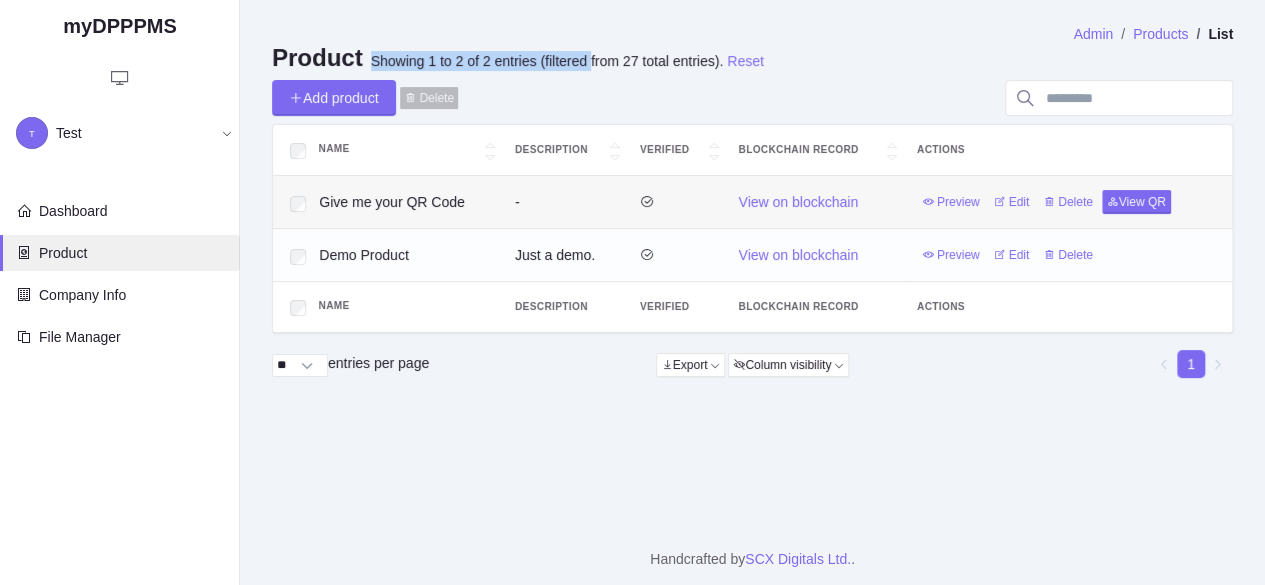 click on "Showing 1 to 2 of 2 entries (filtered from 27 total entries)." at bounding box center (547, 61) 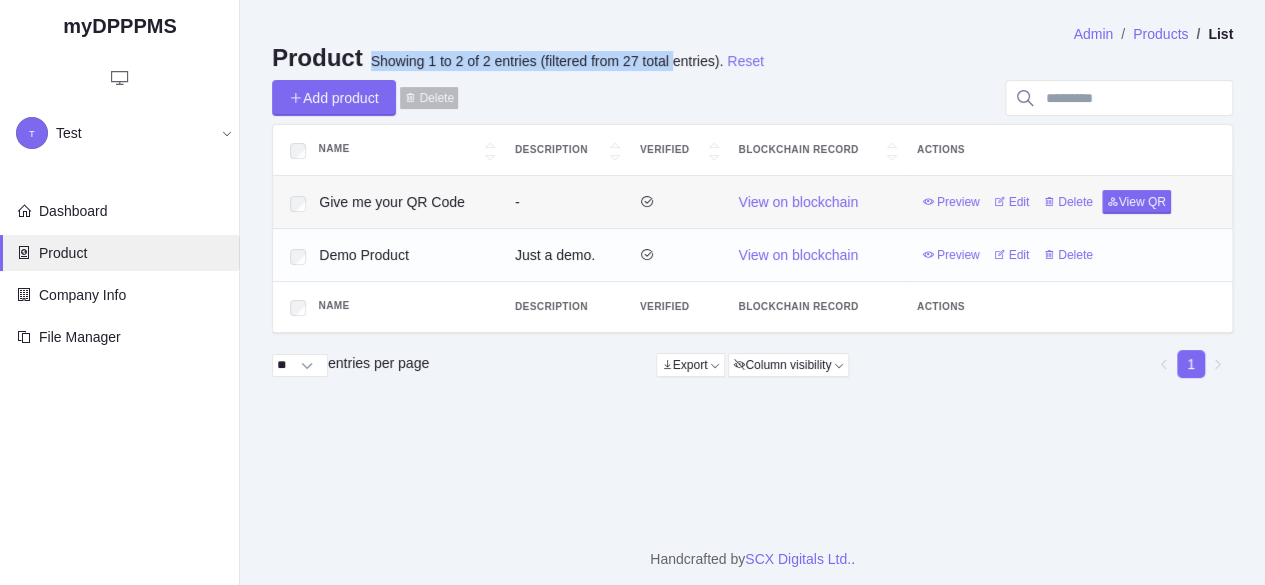 click on "Showing 1 to 2 of 2 entries (filtered from 27 total entries)." at bounding box center (547, 61) 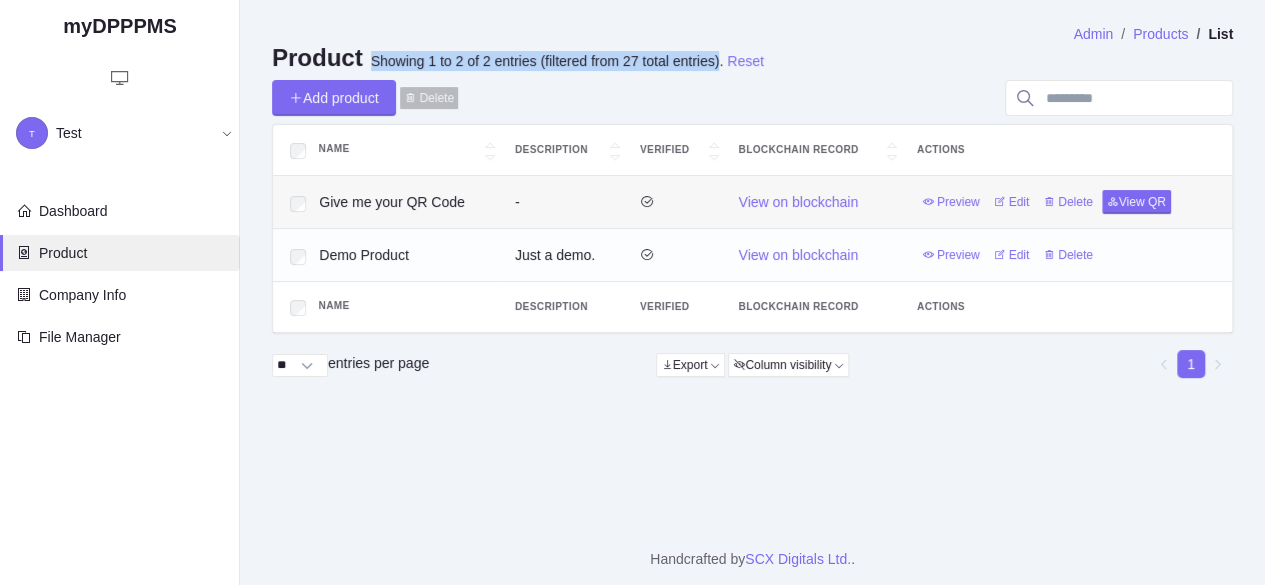 click on "Showing 1 to 2 of 2 entries (filtered from 27 total entries)." at bounding box center [547, 61] 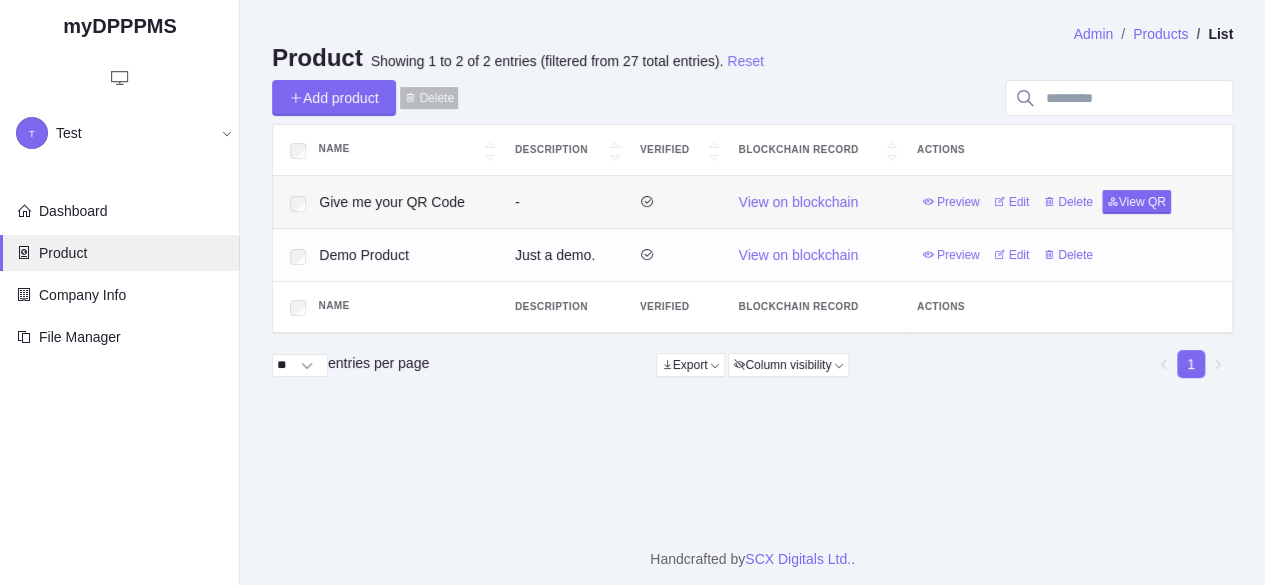 click on "Add product
Delete" at bounding box center [630, 98] 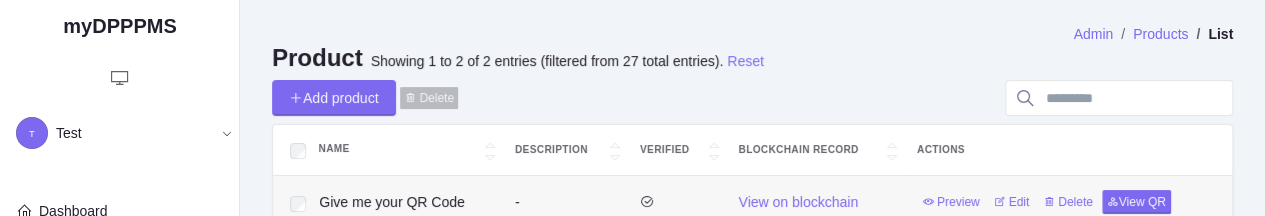 click on "Showing 1 to 2 of 2 entries (filtered from 27 total entries)." at bounding box center [547, 61] 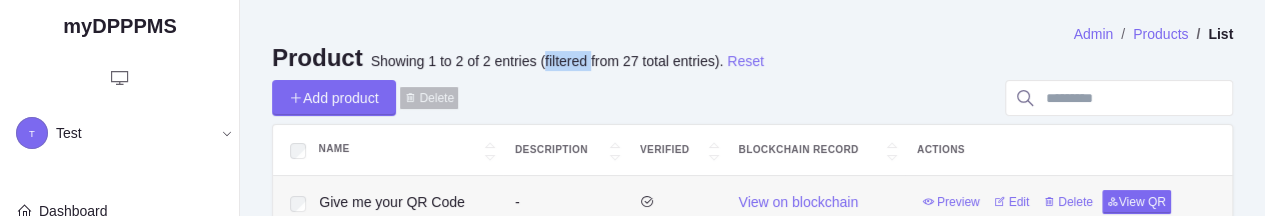 click on "Showing 1 to 2 of 2 entries (filtered from 27 total entries)." at bounding box center [547, 61] 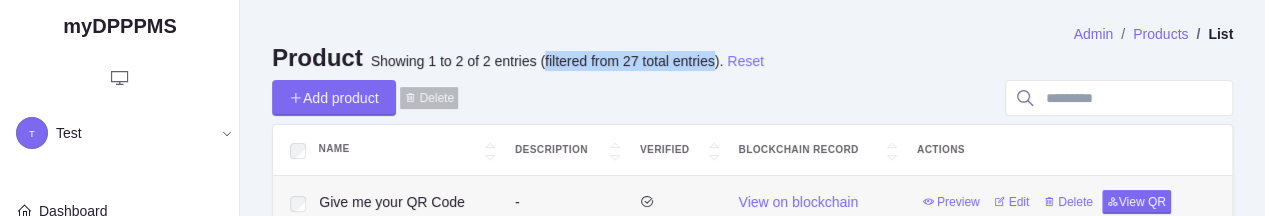 click on "Showing 1 to 2 of 2 entries (filtered from 27 total entries)." at bounding box center [547, 61] 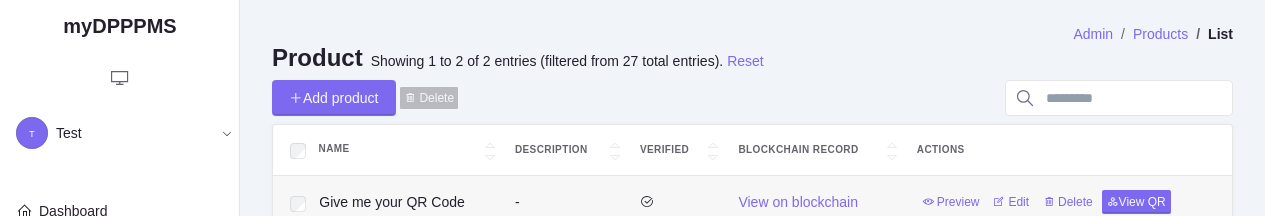scroll, scrollTop: 0, scrollLeft: 0, axis: both 